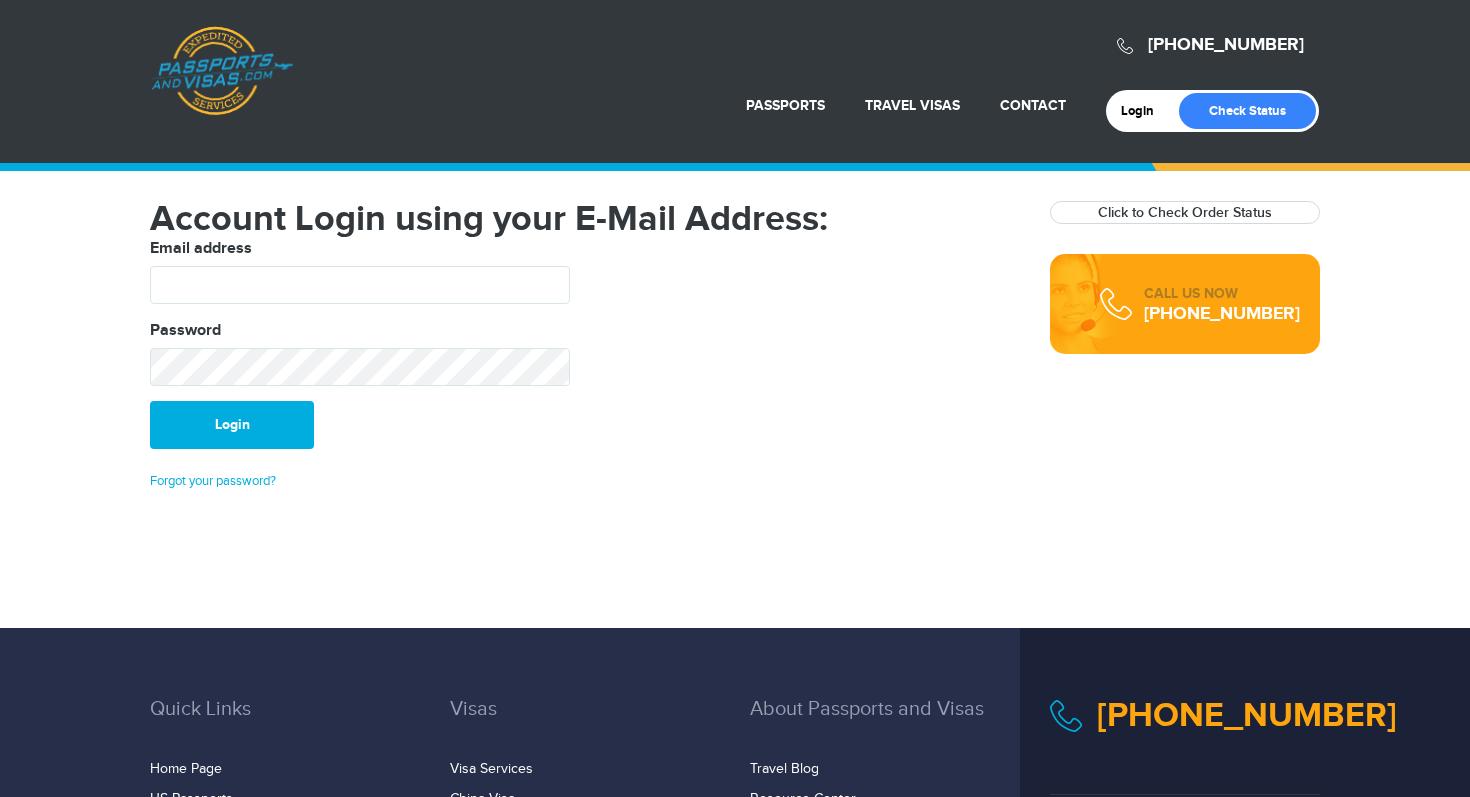 scroll, scrollTop: 0, scrollLeft: 0, axis: both 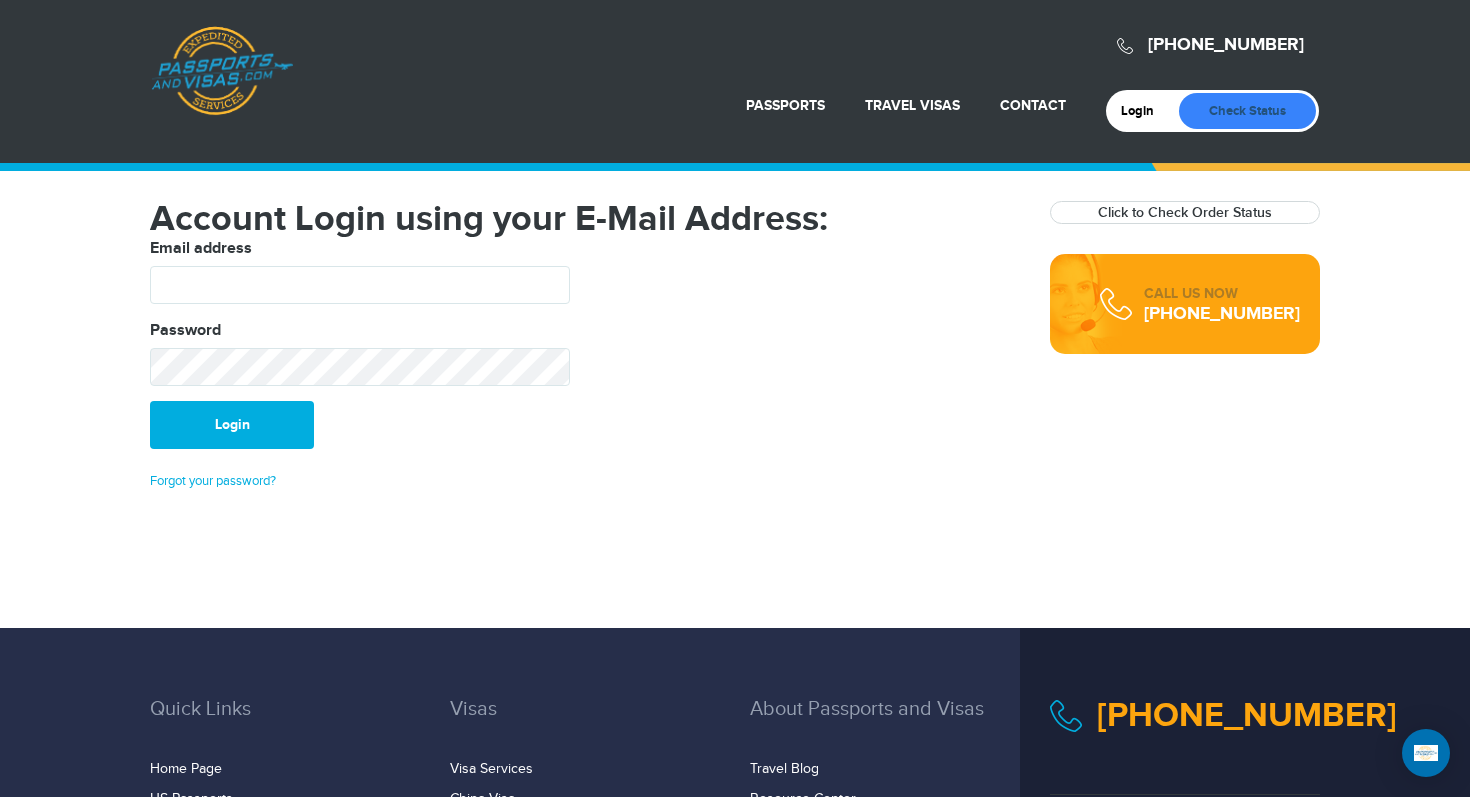 click on "Check Status" at bounding box center (1247, 111) 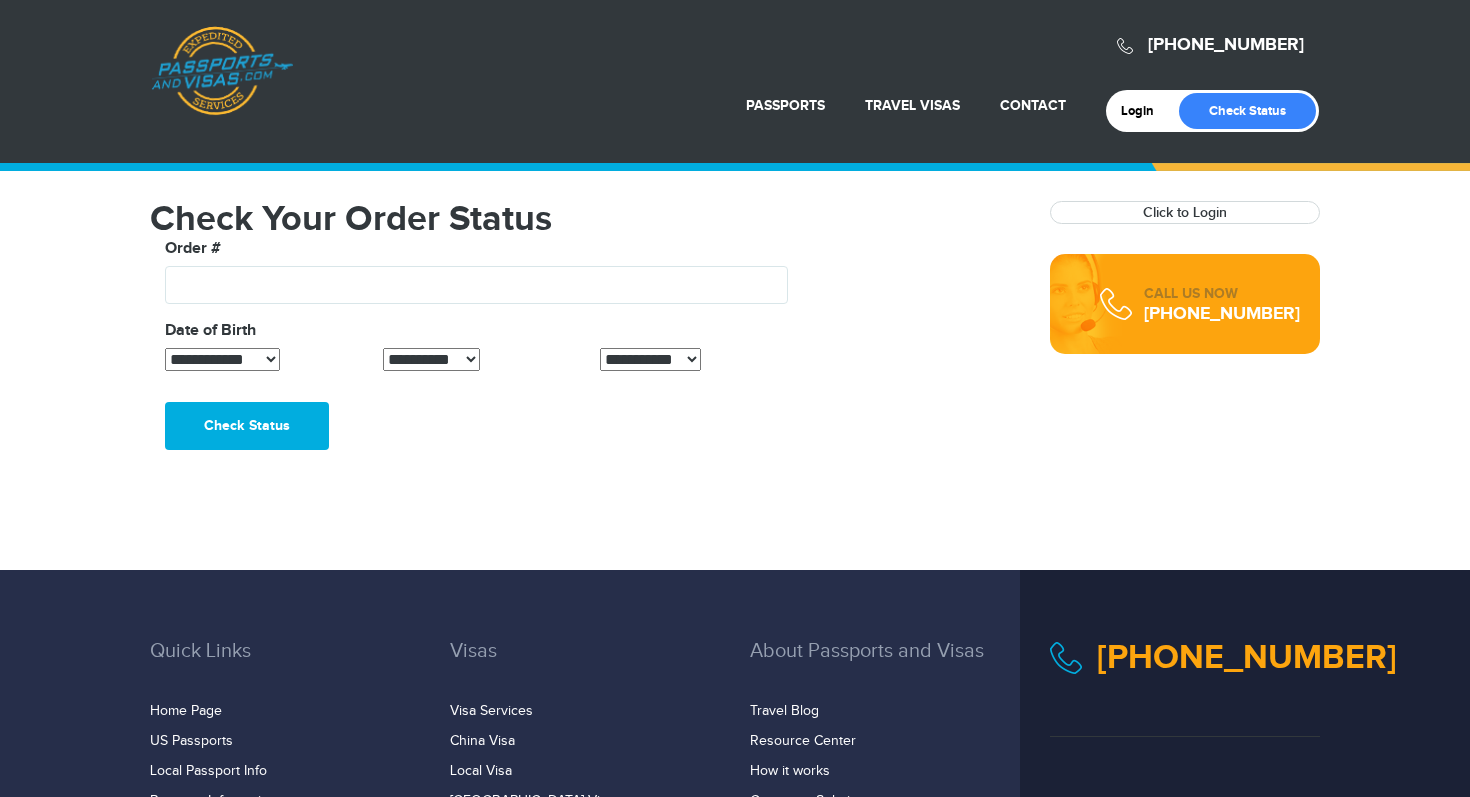 scroll, scrollTop: 0, scrollLeft: 0, axis: both 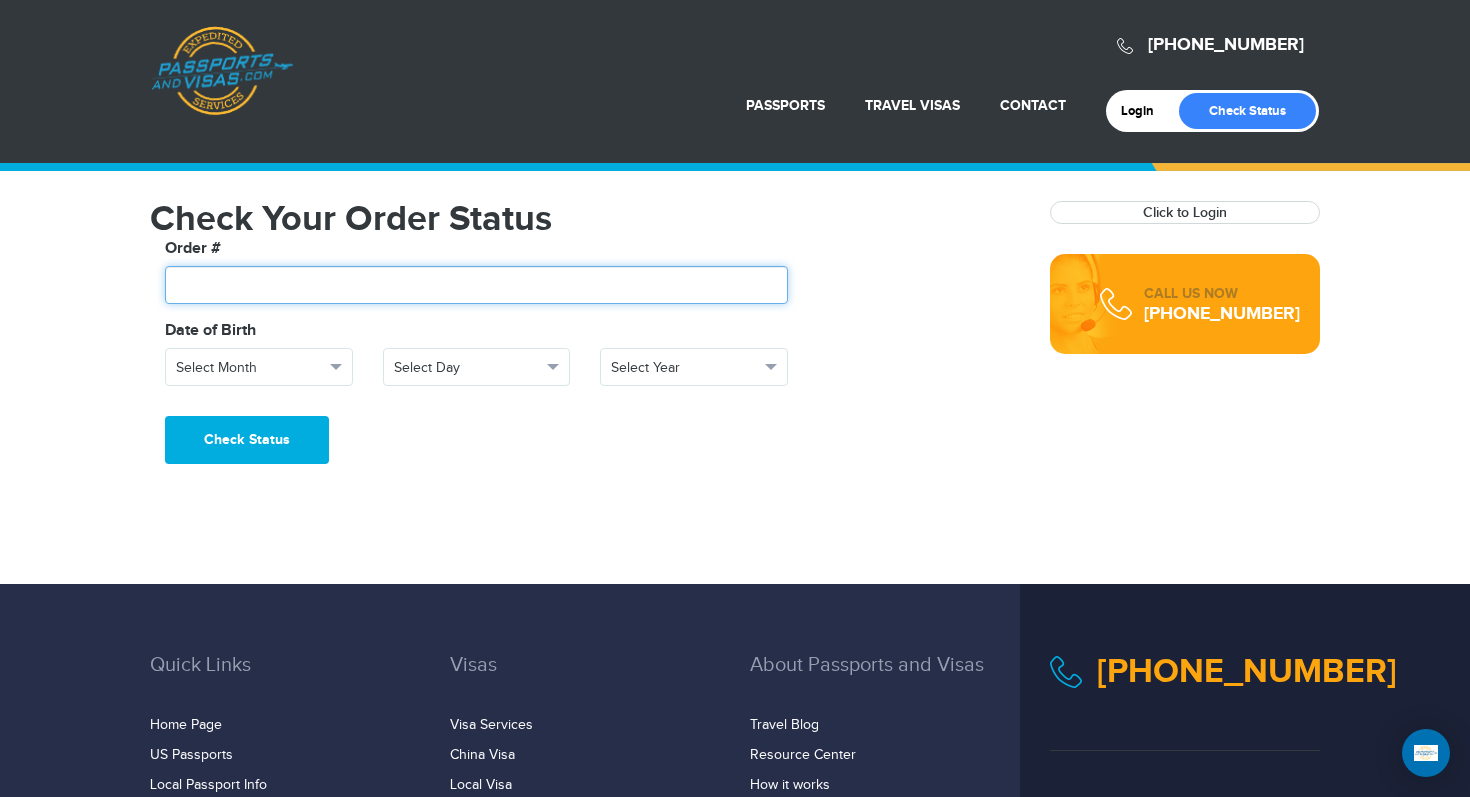 click at bounding box center (476, 285) 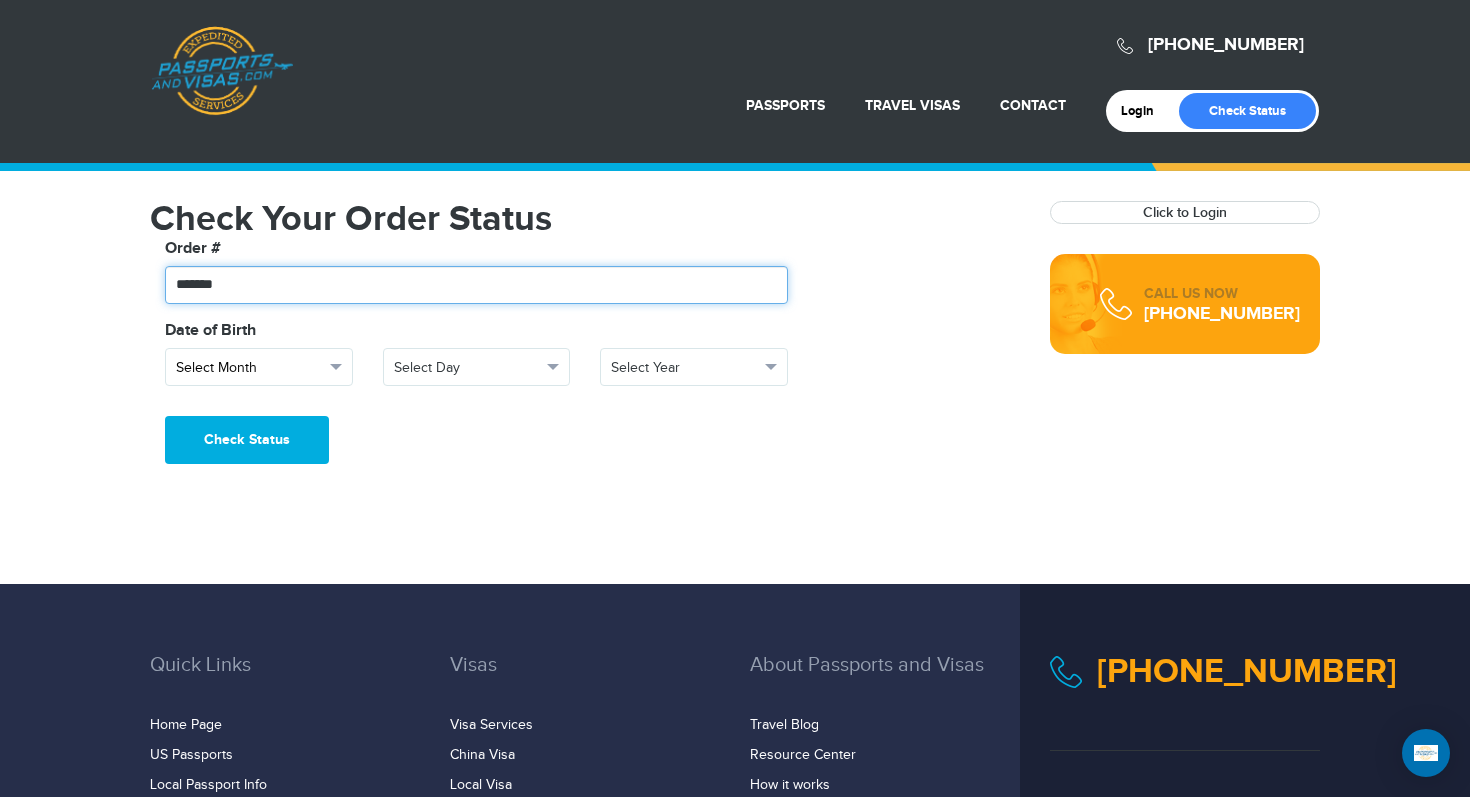 type on "*******" 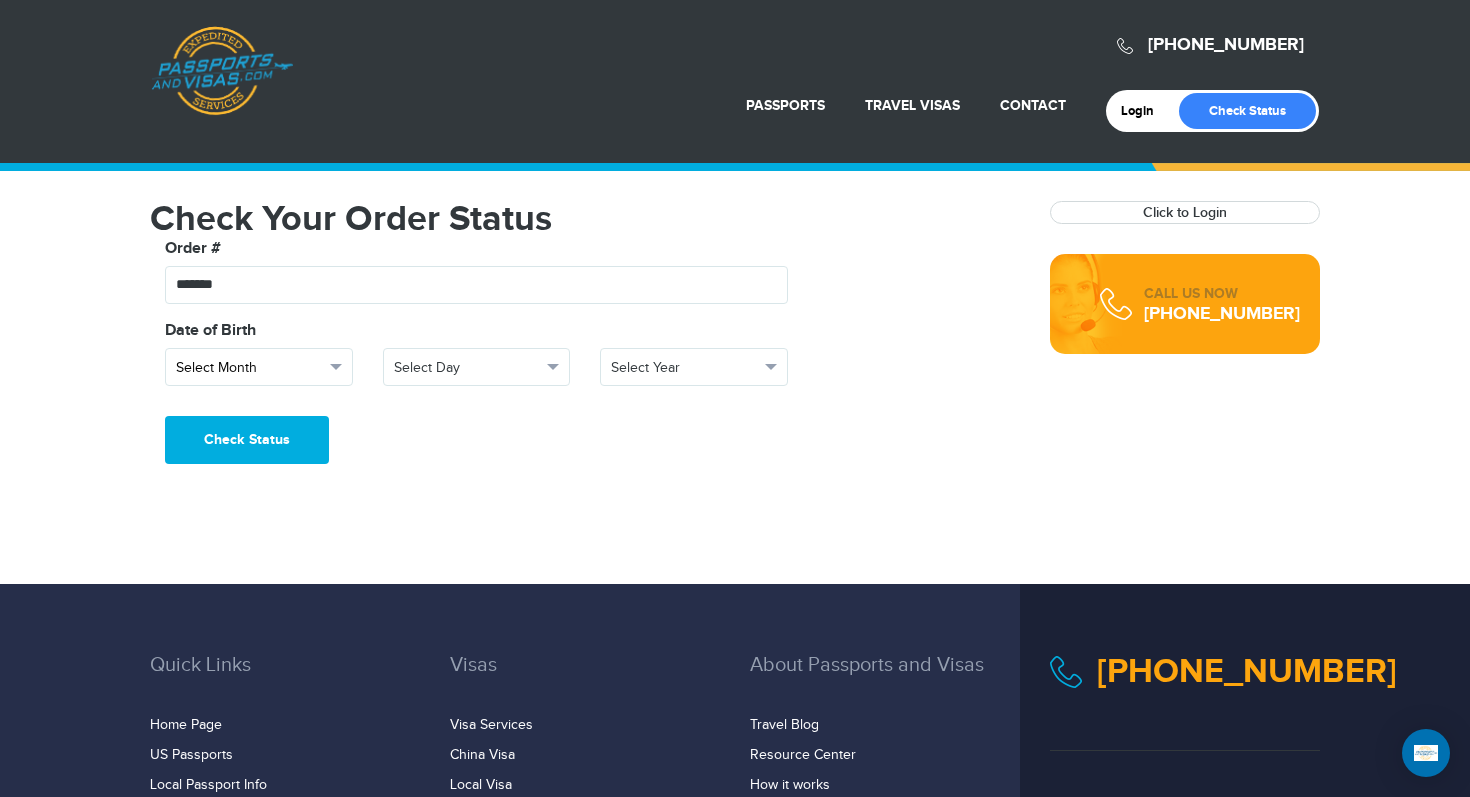 click on "Select Month" at bounding box center [250, 368] 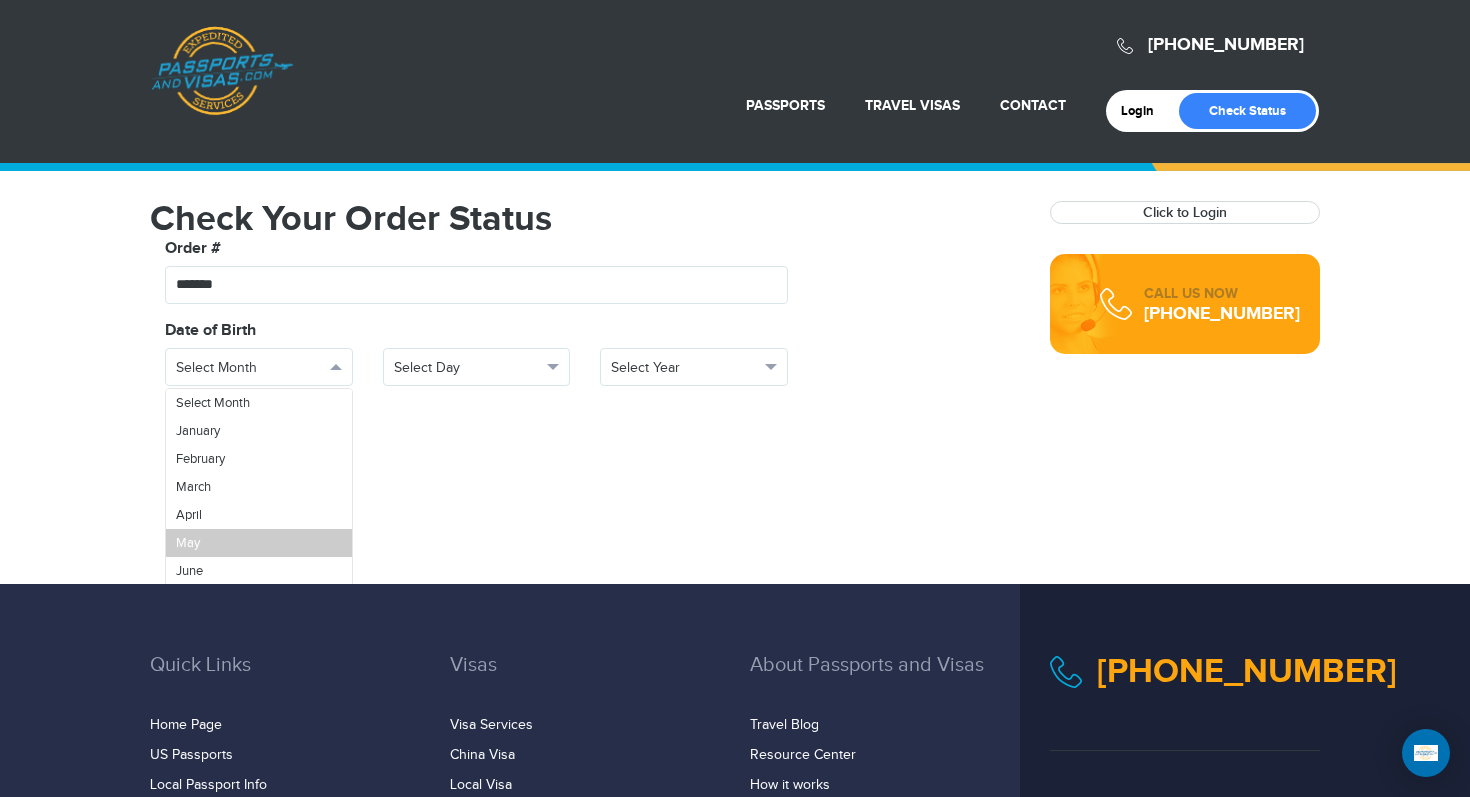 click on "May" at bounding box center (259, 543) 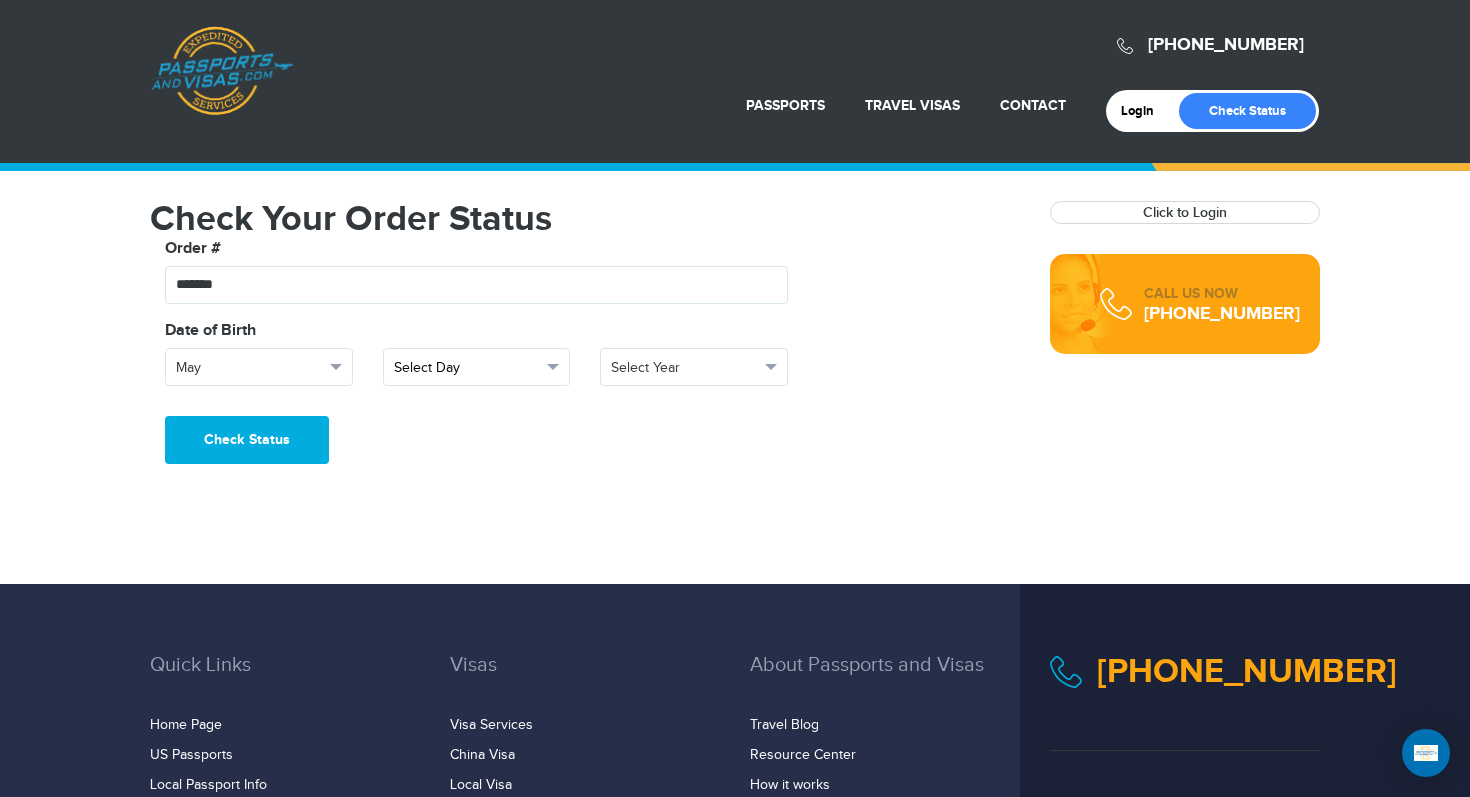 click on "Select Day" at bounding box center [468, 368] 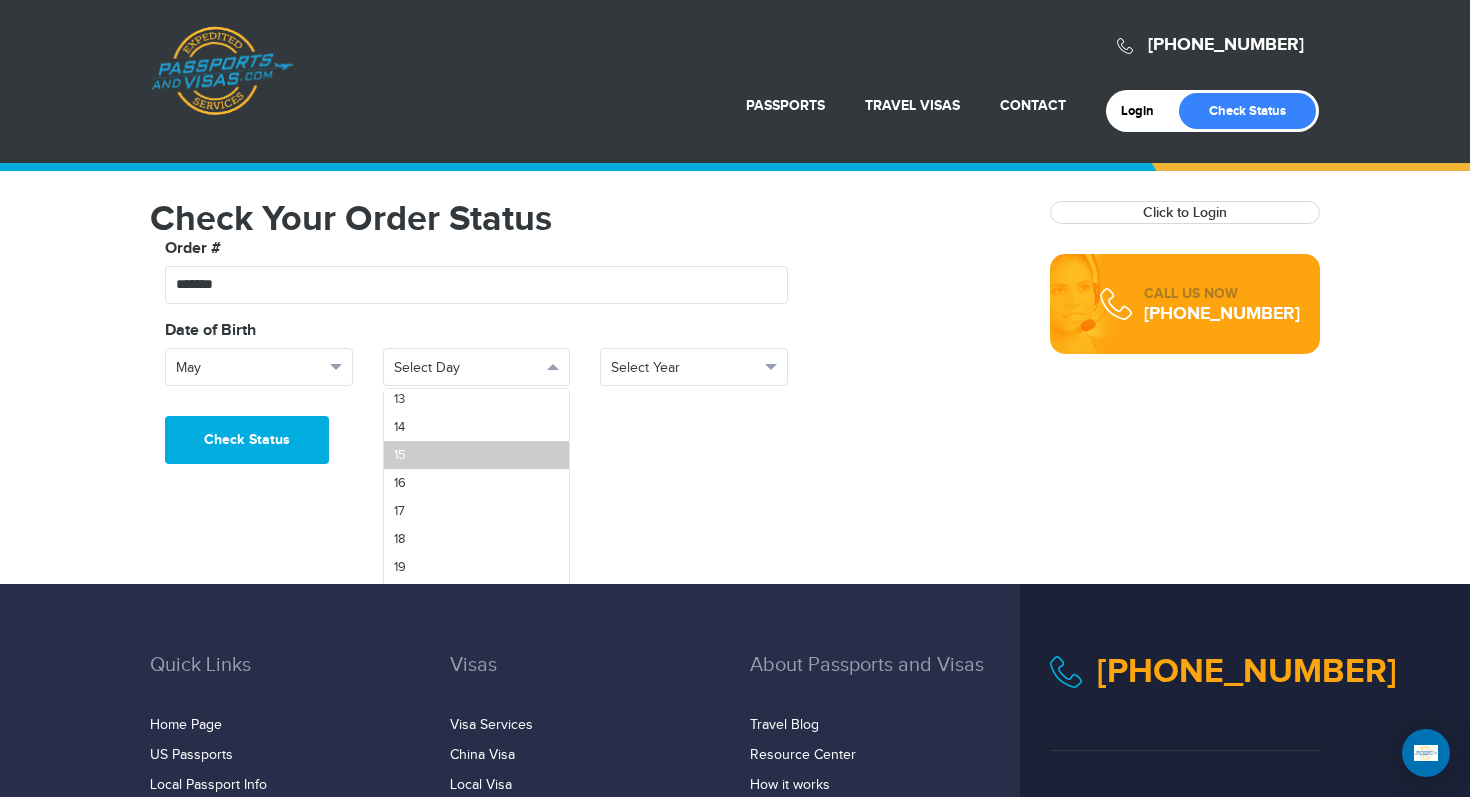 scroll, scrollTop: 377, scrollLeft: 0, axis: vertical 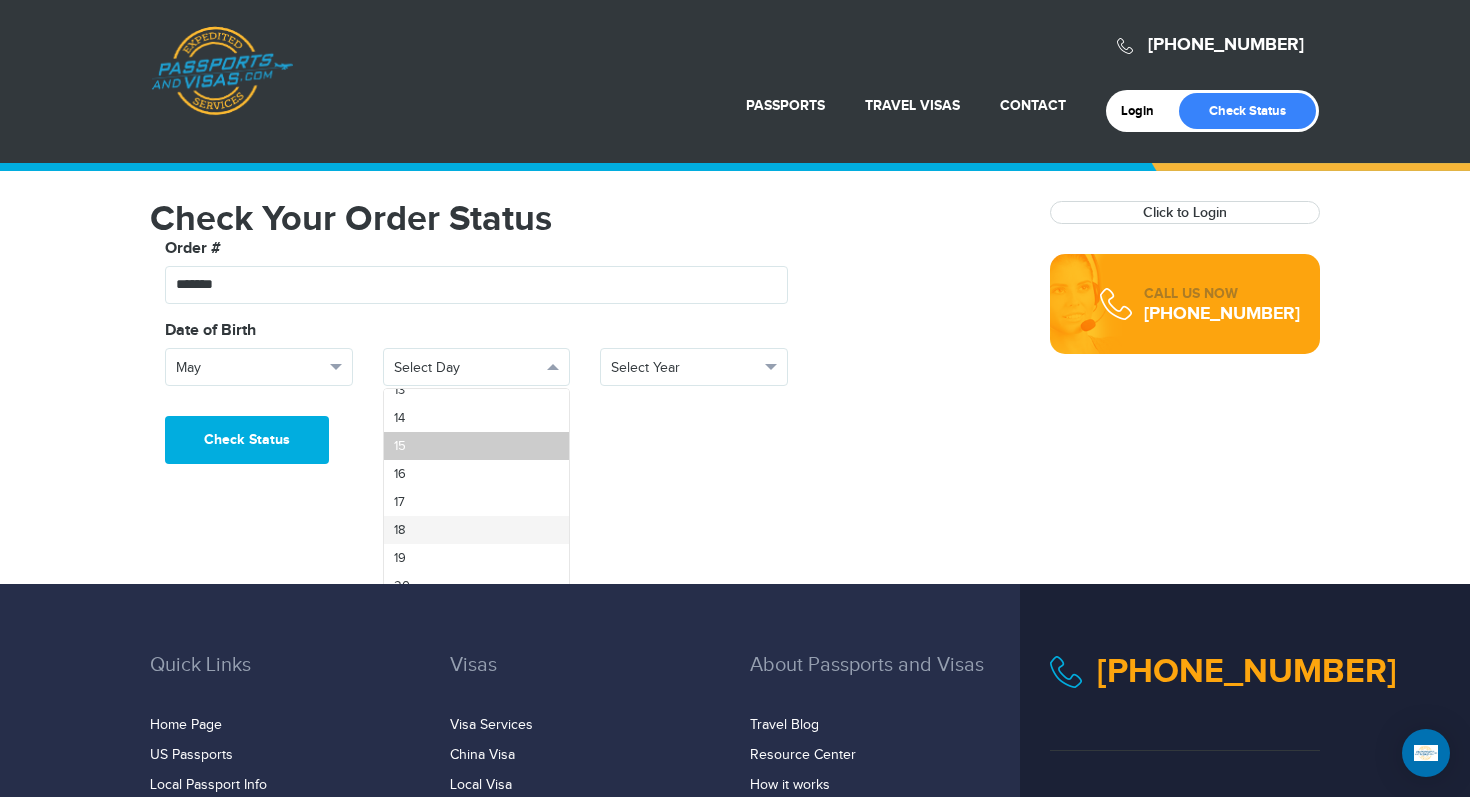 click on "18" at bounding box center [477, 530] 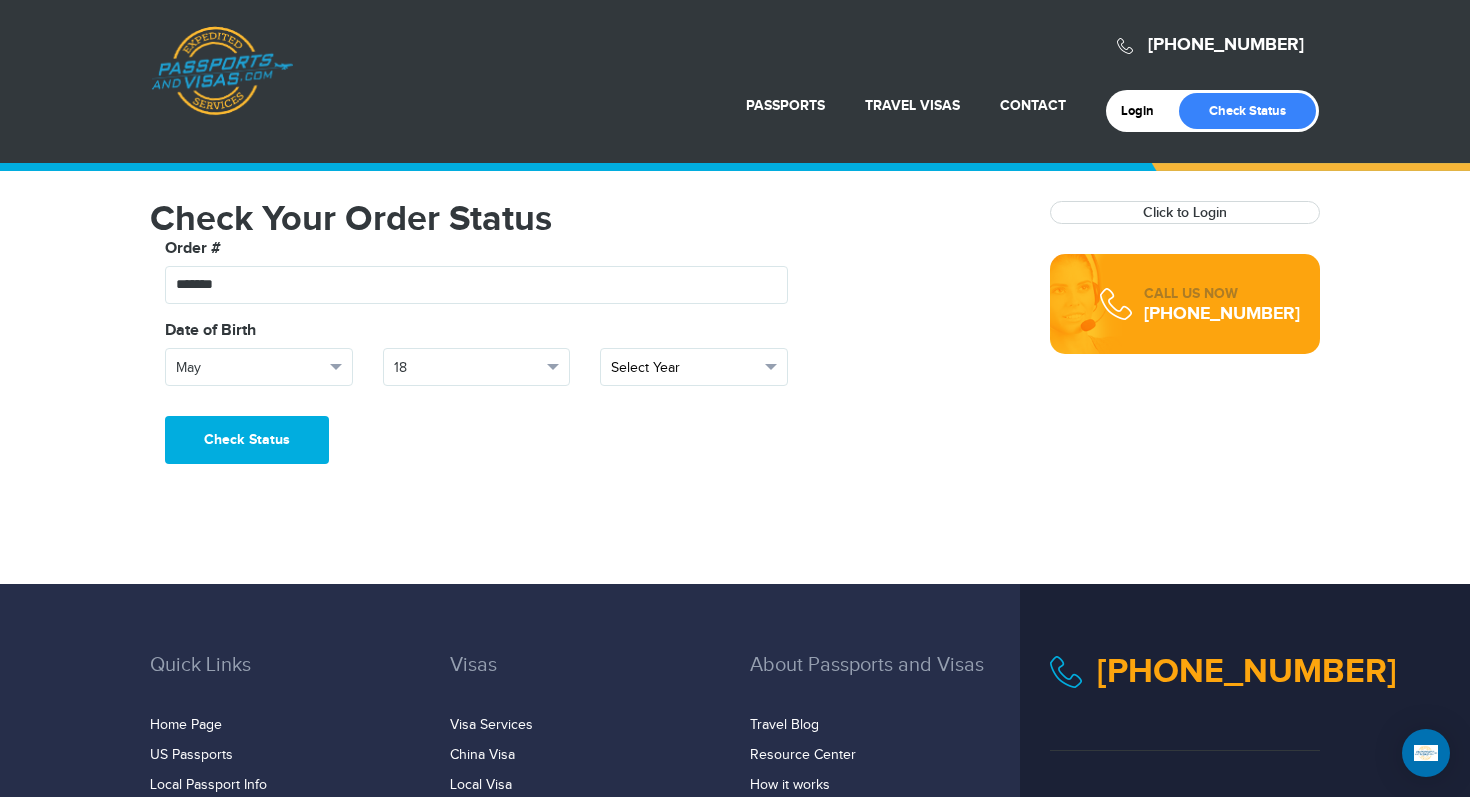 click on "Select Year" at bounding box center (685, 368) 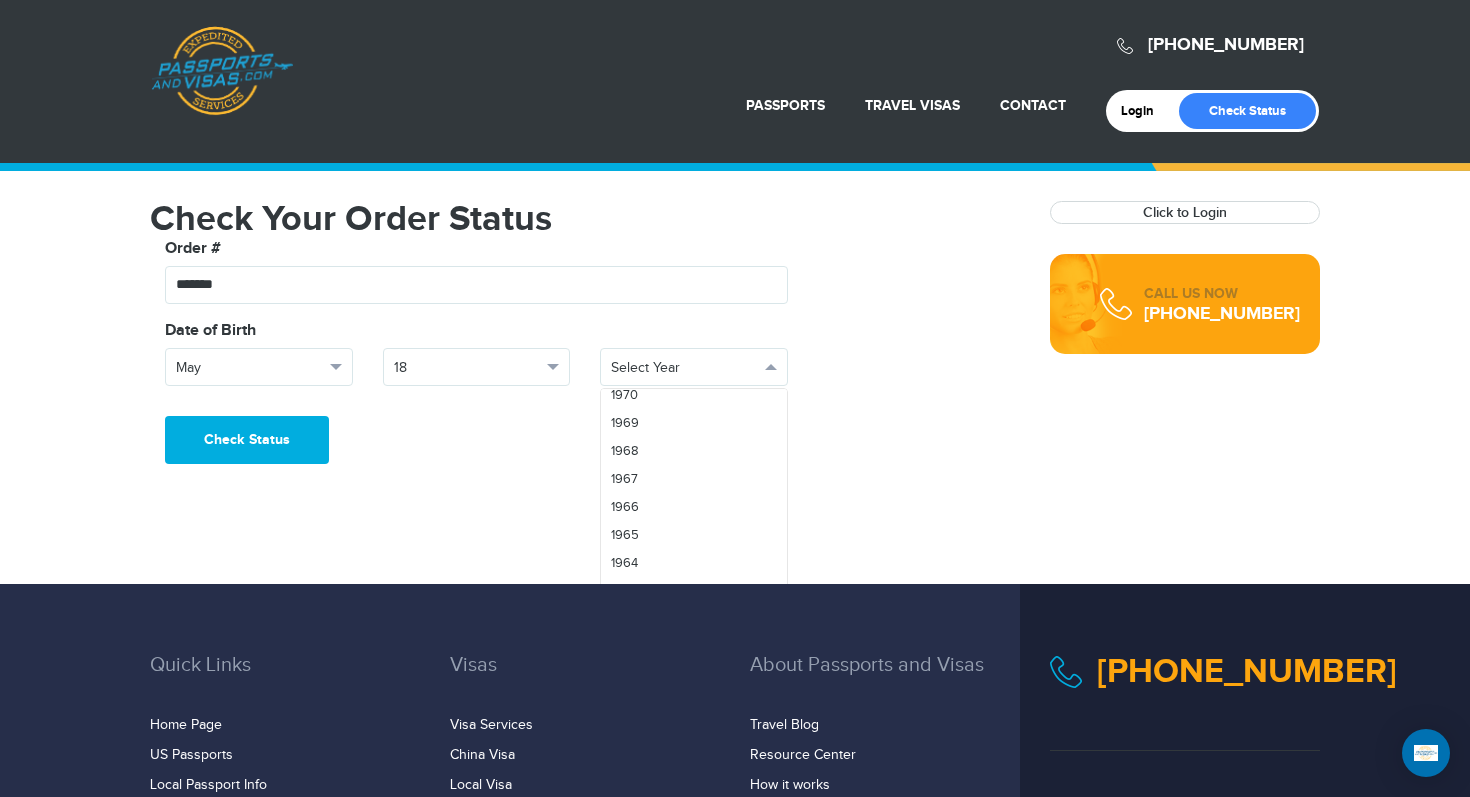 scroll, scrollTop: 1579, scrollLeft: 0, axis: vertical 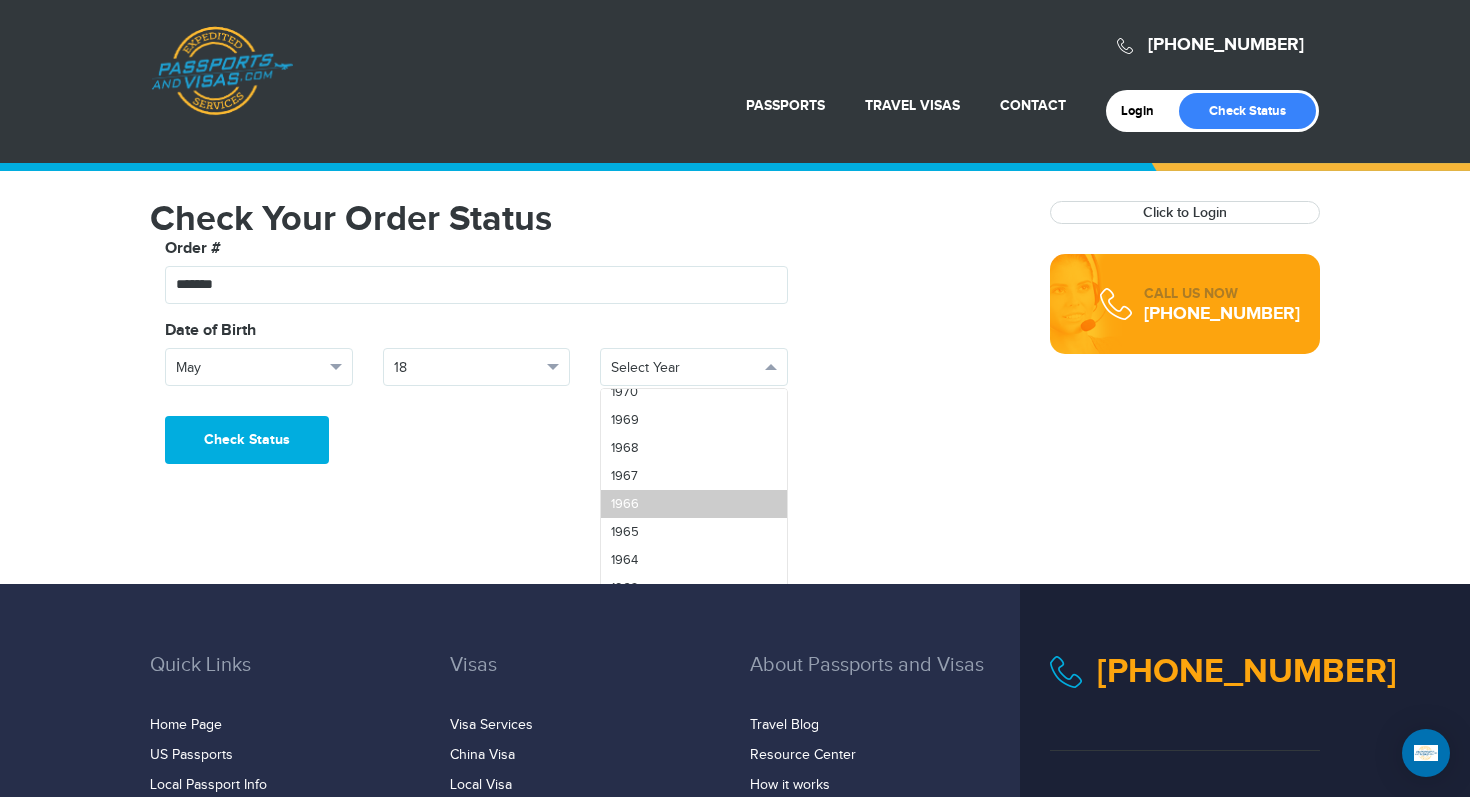 click on "1966" at bounding box center (694, 504) 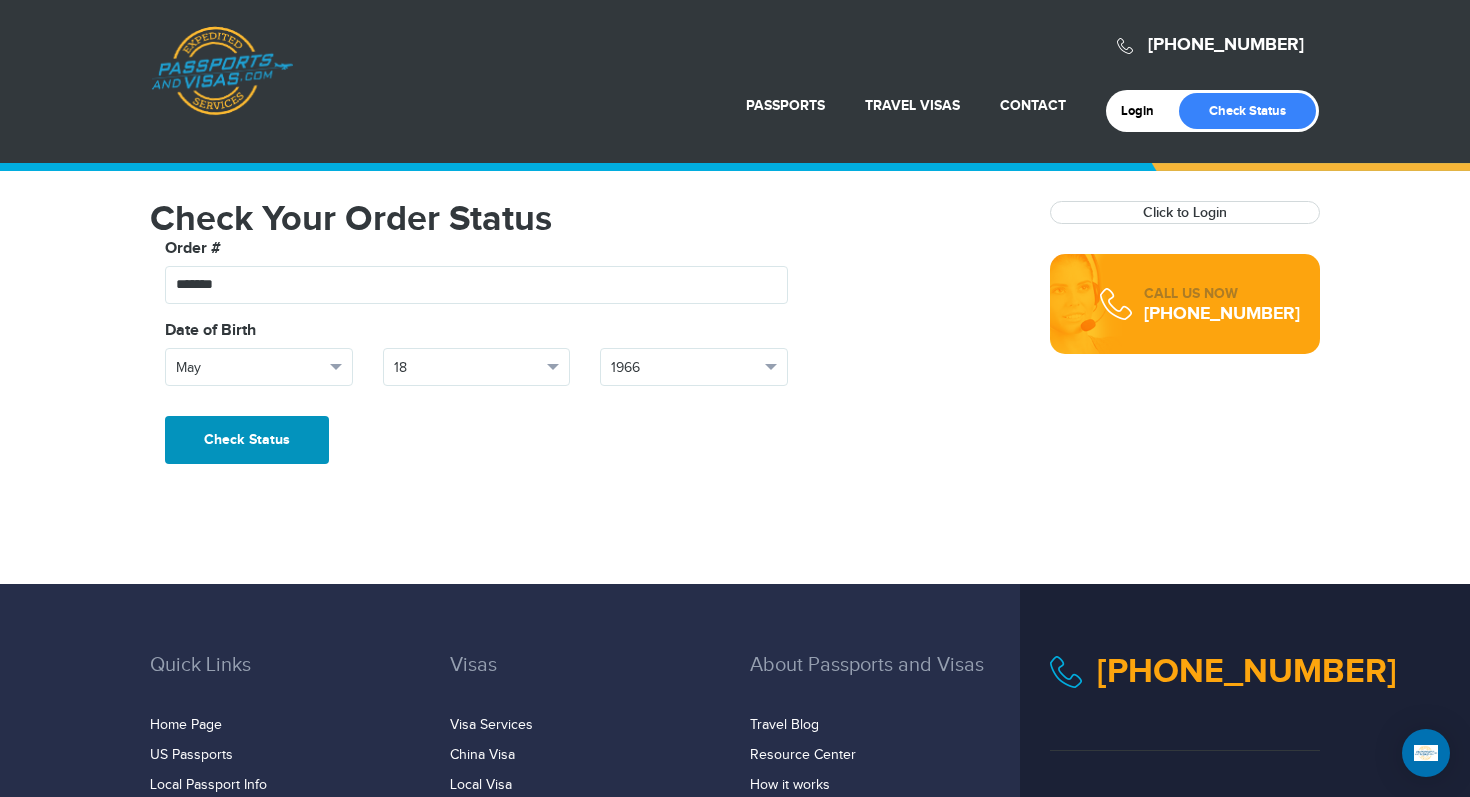 click on "Check Status" at bounding box center [247, 440] 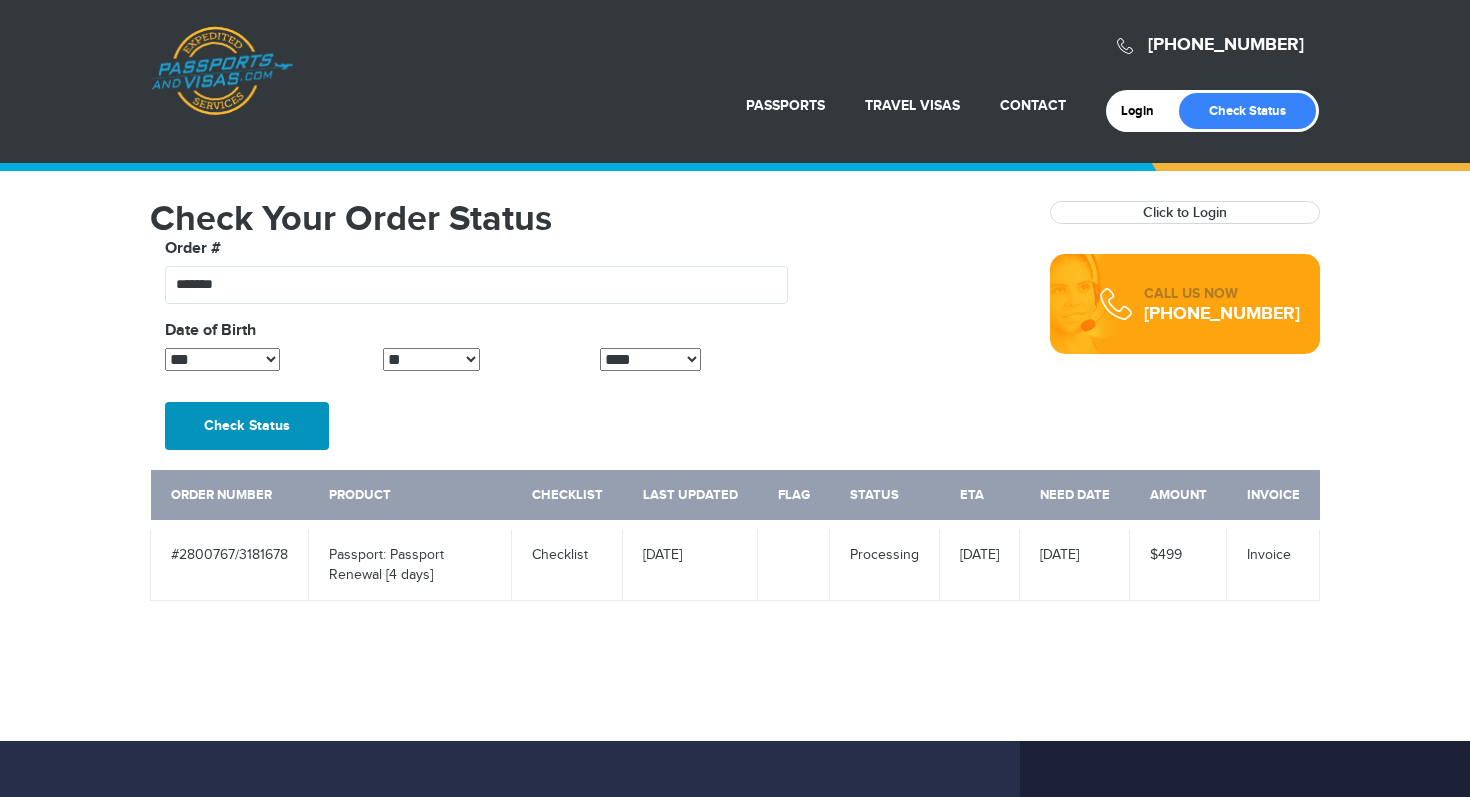 scroll, scrollTop: 0, scrollLeft: 0, axis: both 